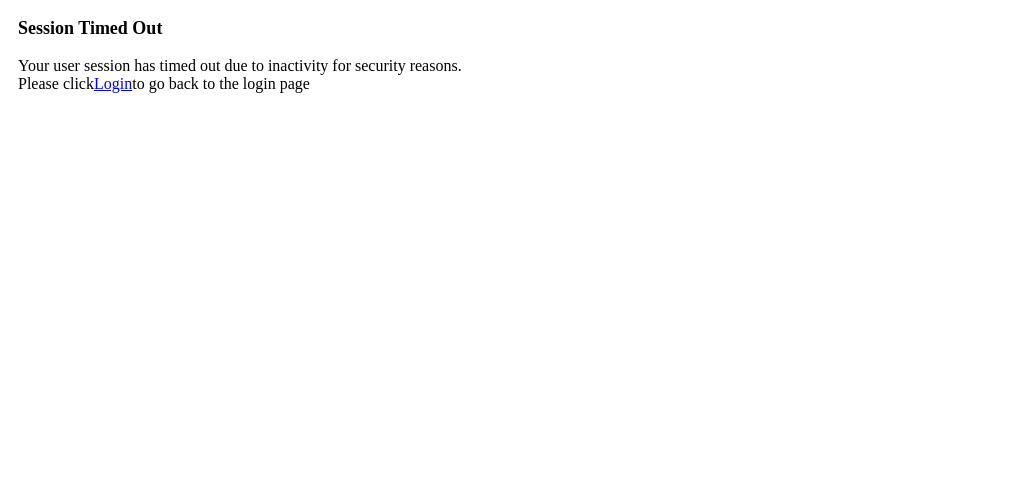 scroll, scrollTop: 0, scrollLeft: 0, axis: both 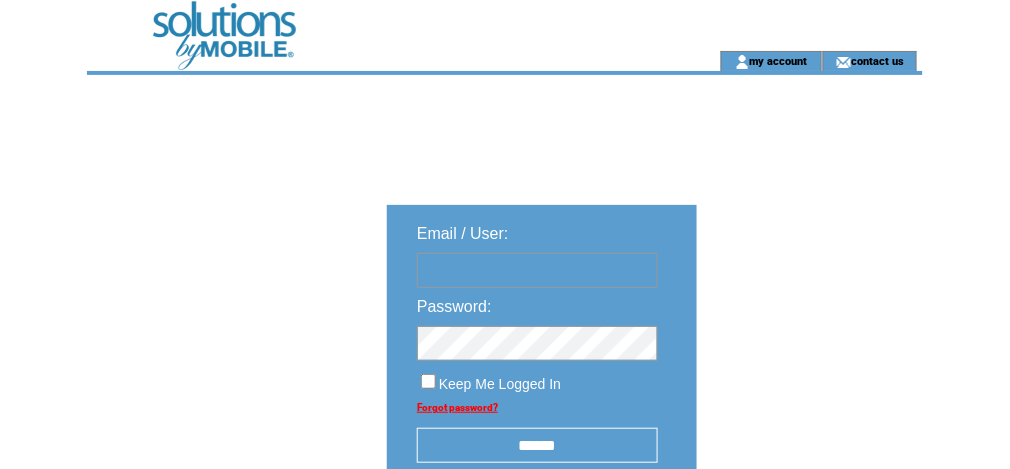 type on "********" 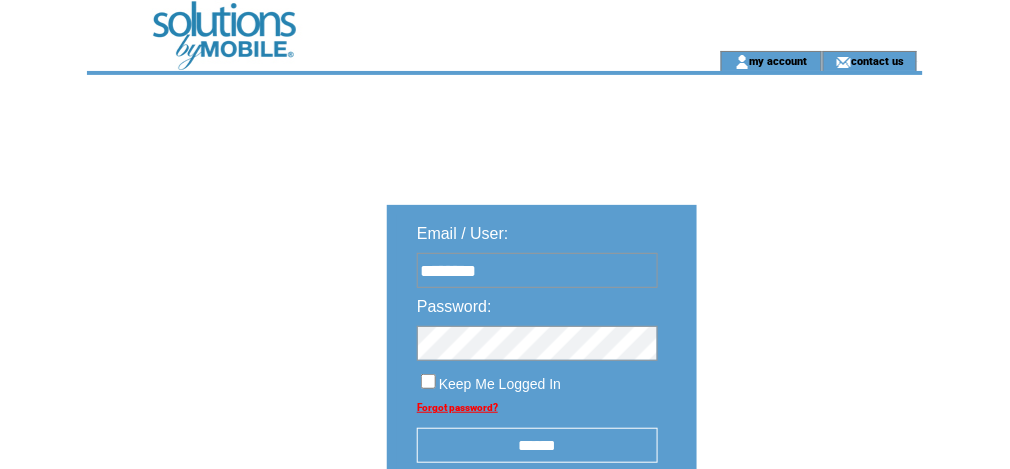 click at bounding box center [371, 61] 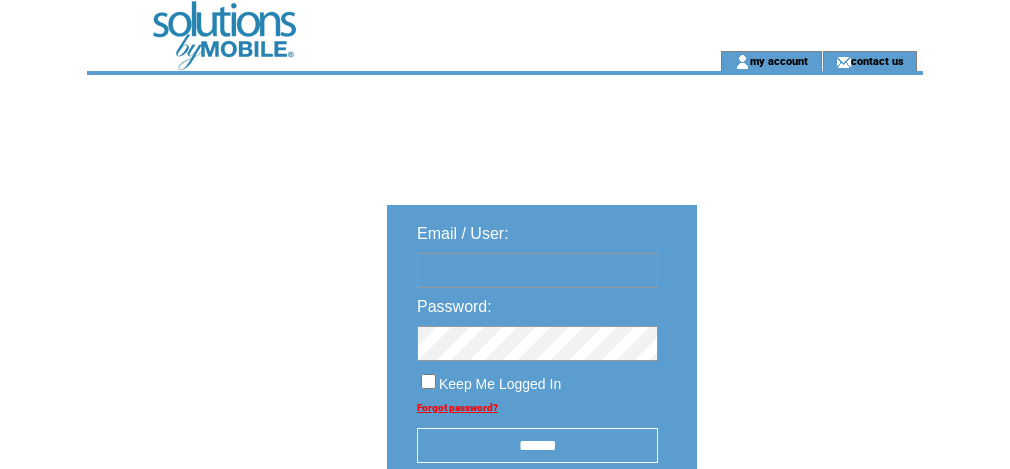 scroll, scrollTop: 0, scrollLeft: 0, axis: both 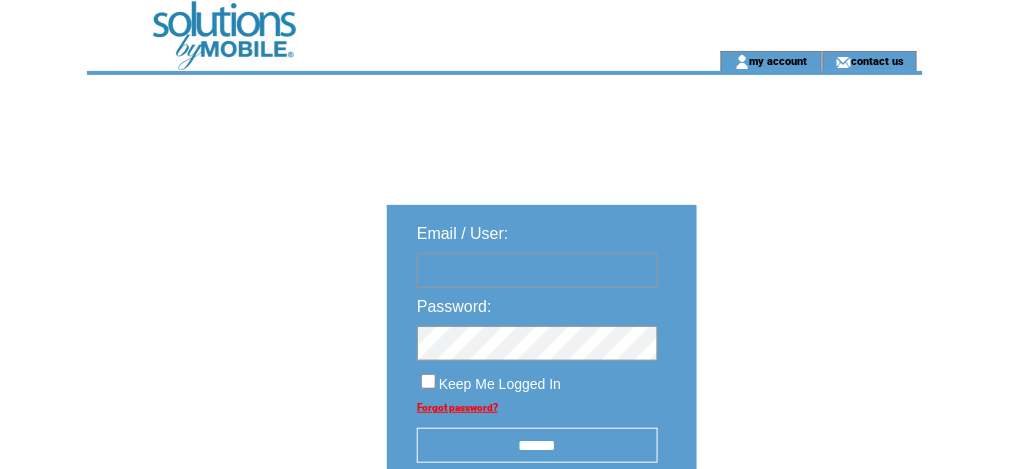 type on "********" 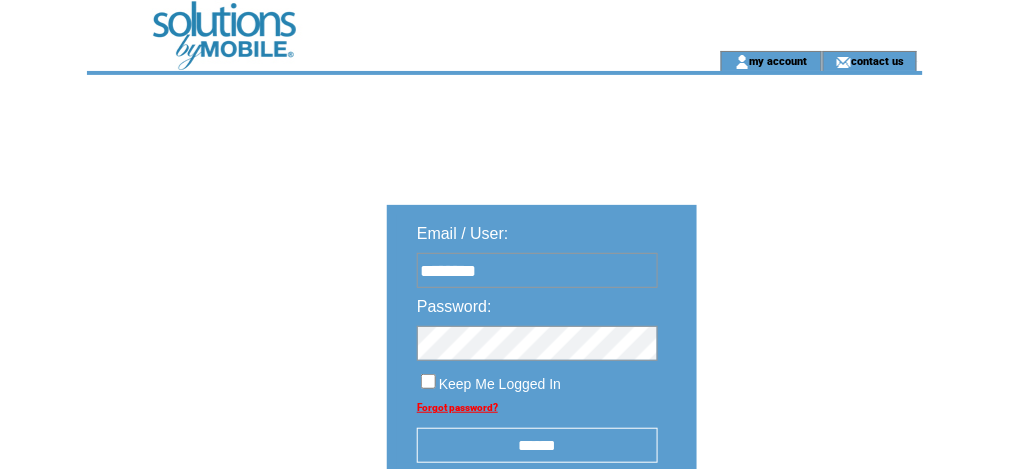 click on "******" at bounding box center (537, 445) 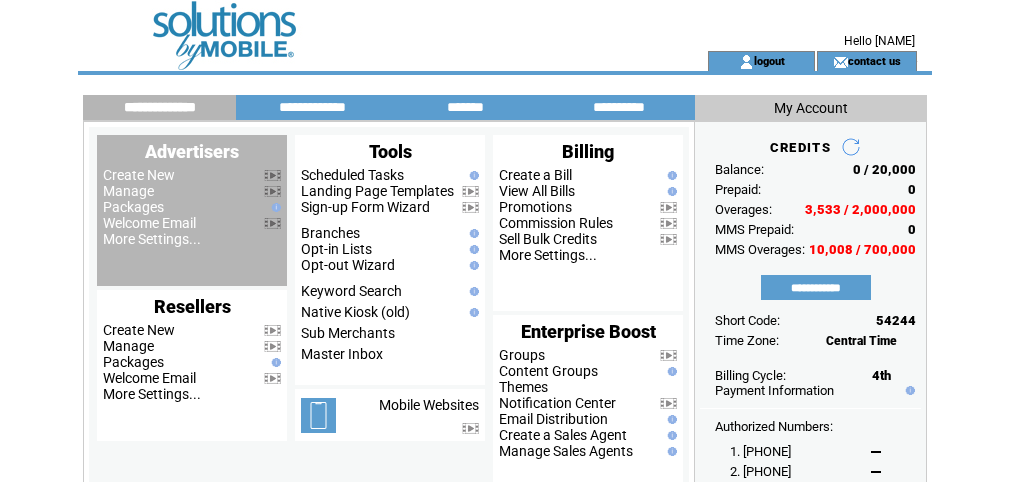 scroll, scrollTop: 0, scrollLeft: 0, axis: both 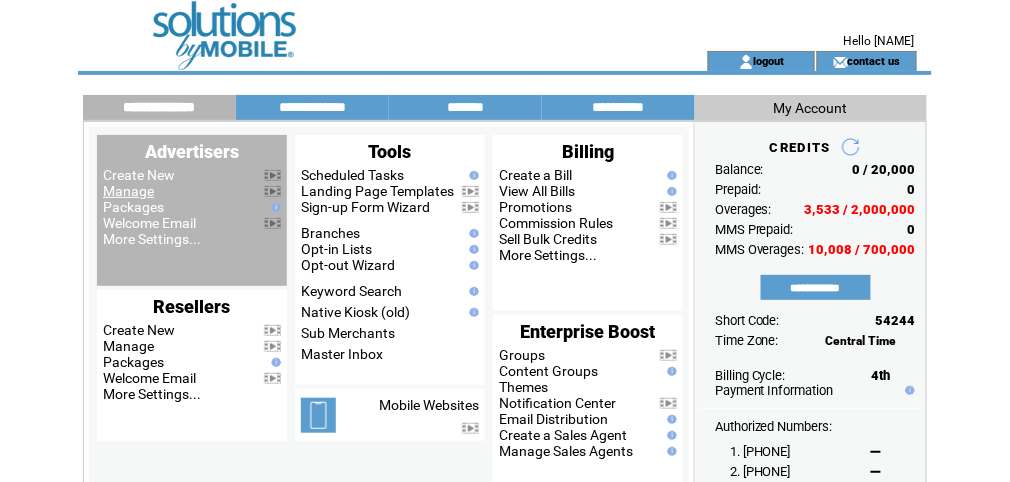 click on "Manage" at bounding box center [128, 191] 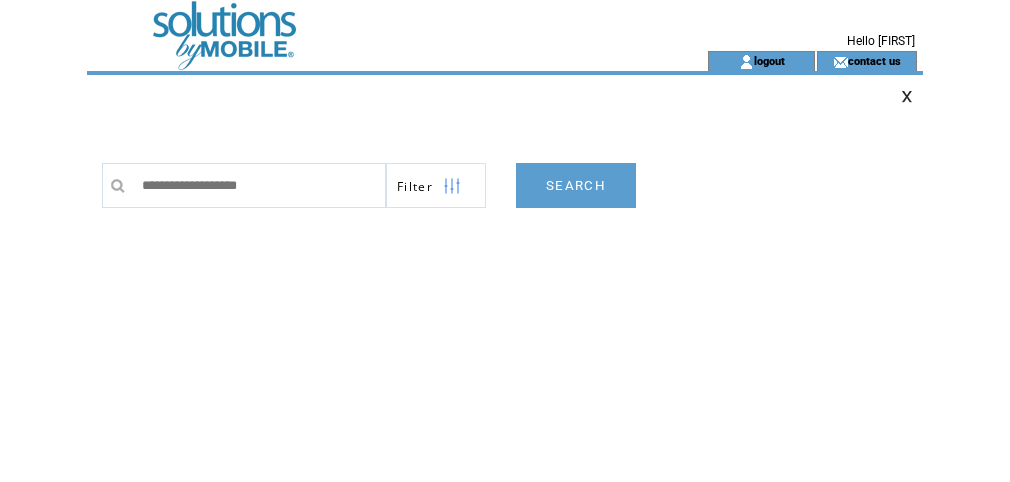scroll, scrollTop: 0, scrollLeft: 0, axis: both 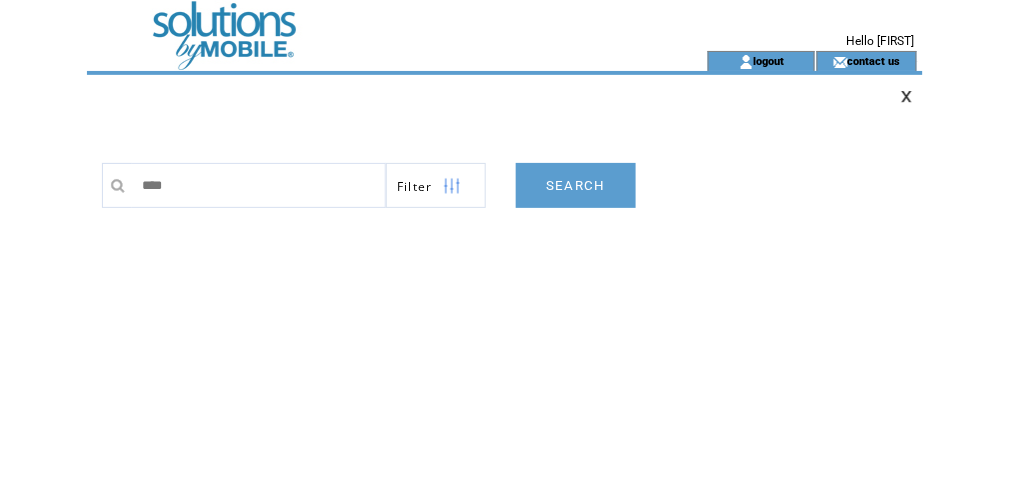 type on "*****" 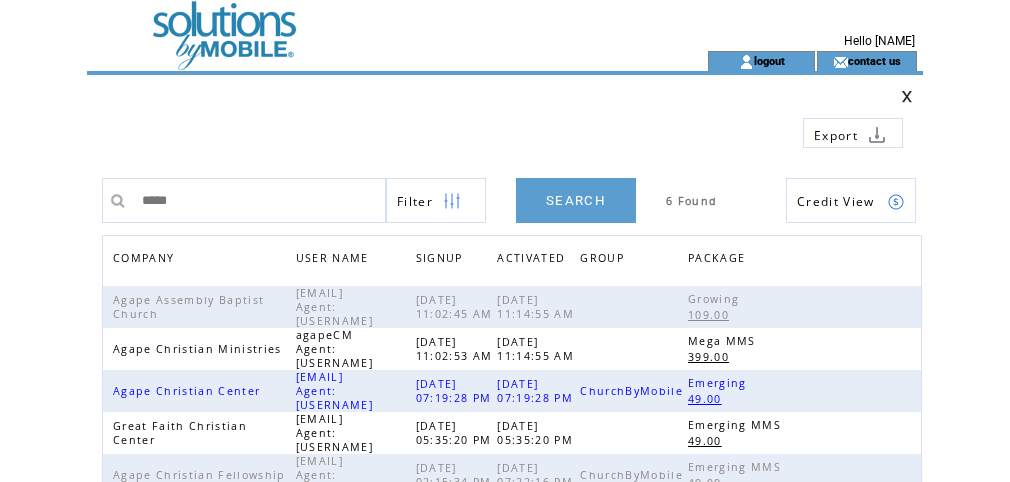 scroll, scrollTop: 0, scrollLeft: 0, axis: both 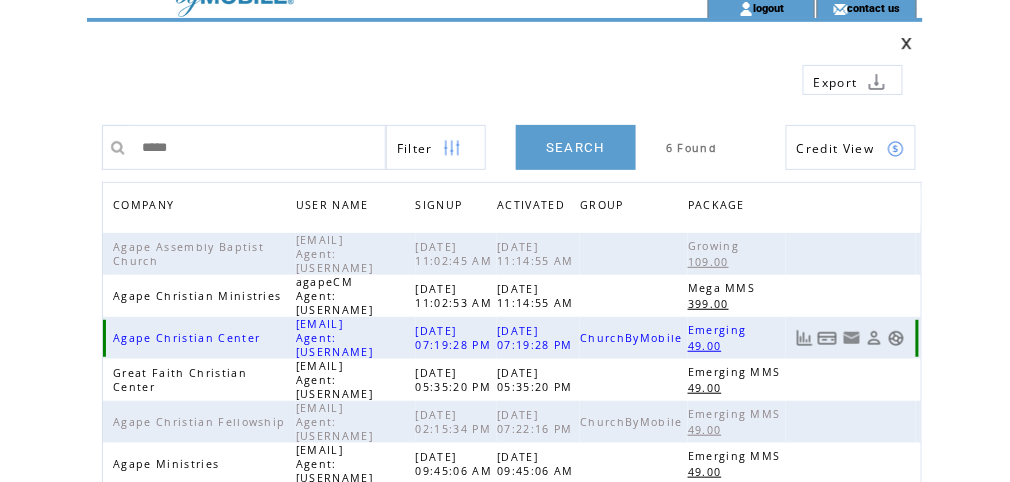 click at bounding box center (896, 338) 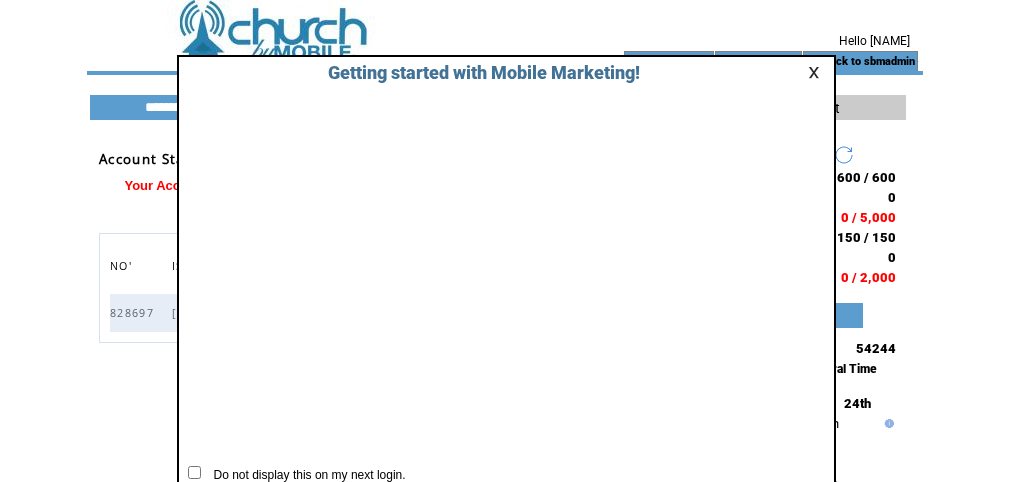 scroll, scrollTop: 0, scrollLeft: 0, axis: both 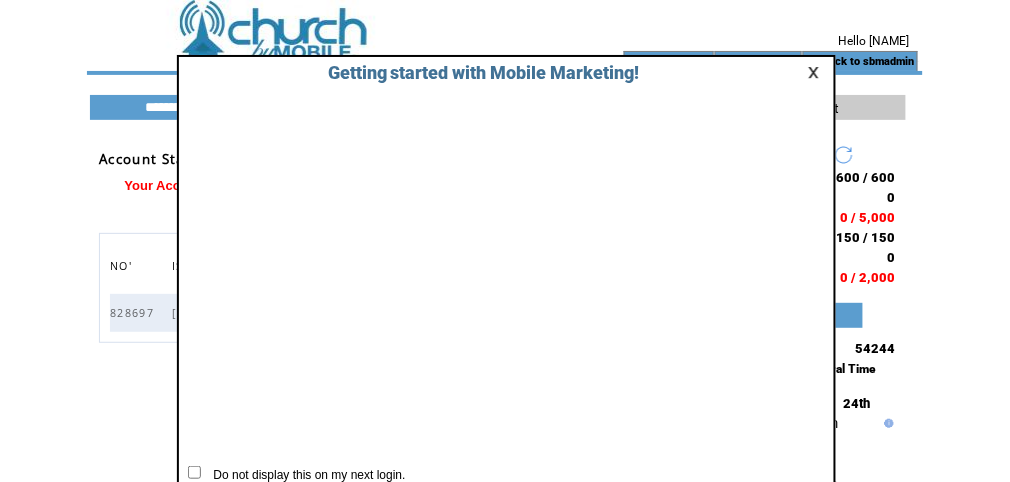 click at bounding box center (817, 72) 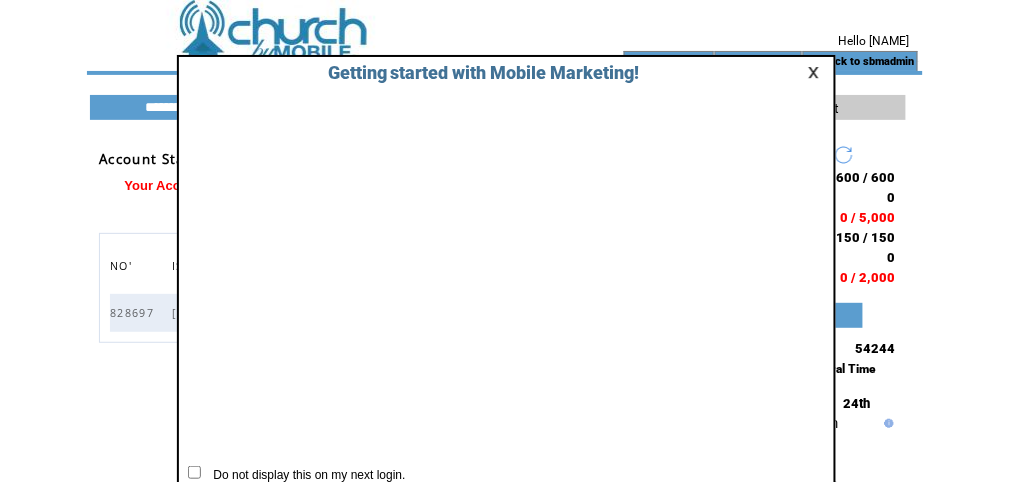 scroll, scrollTop: 0, scrollLeft: 0, axis: both 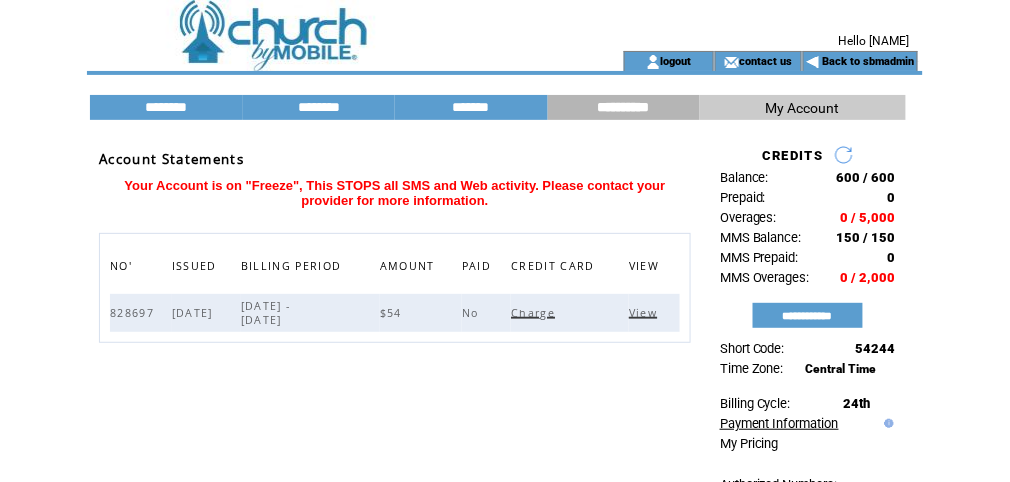 click on "Payment Information" at bounding box center [779, 423] 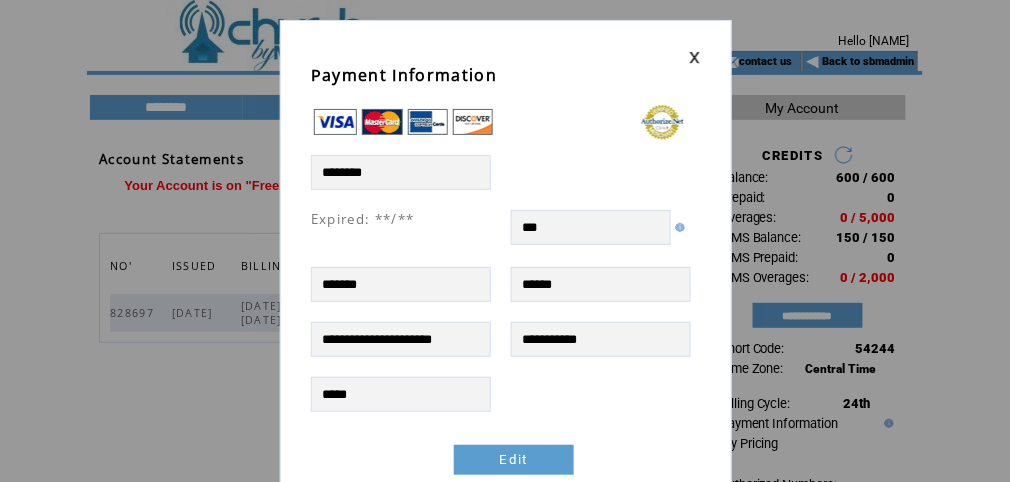 scroll, scrollTop: 0, scrollLeft: 0, axis: both 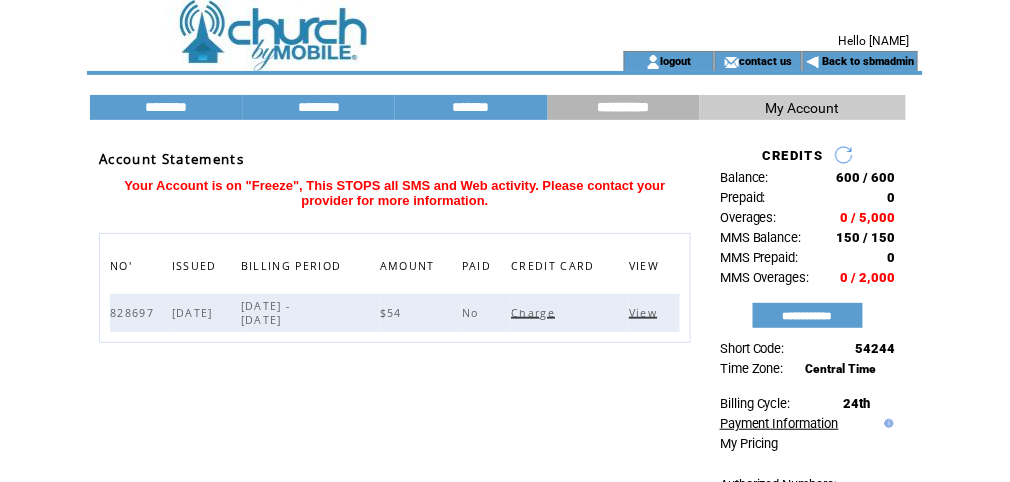click on "Payment Information" at bounding box center [779, 423] 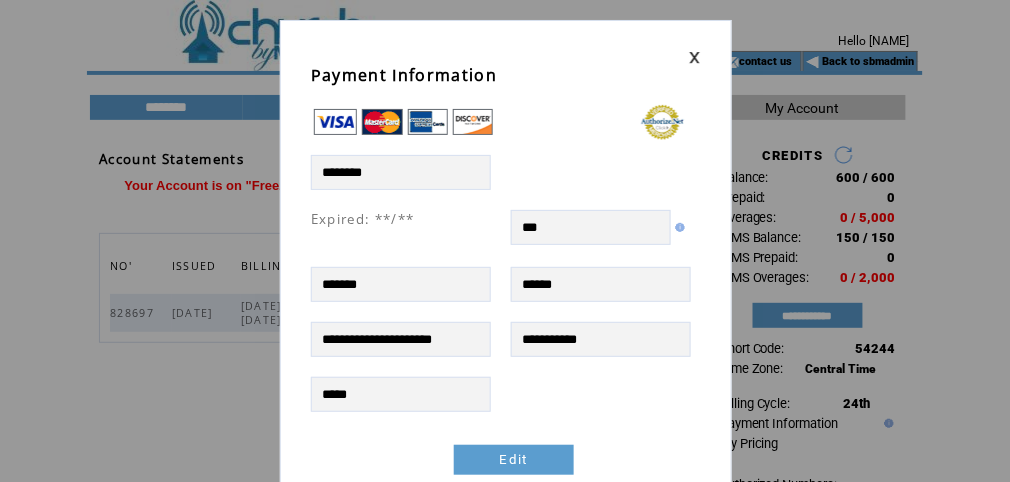 scroll, scrollTop: 0, scrollLeft: 0, axis: both 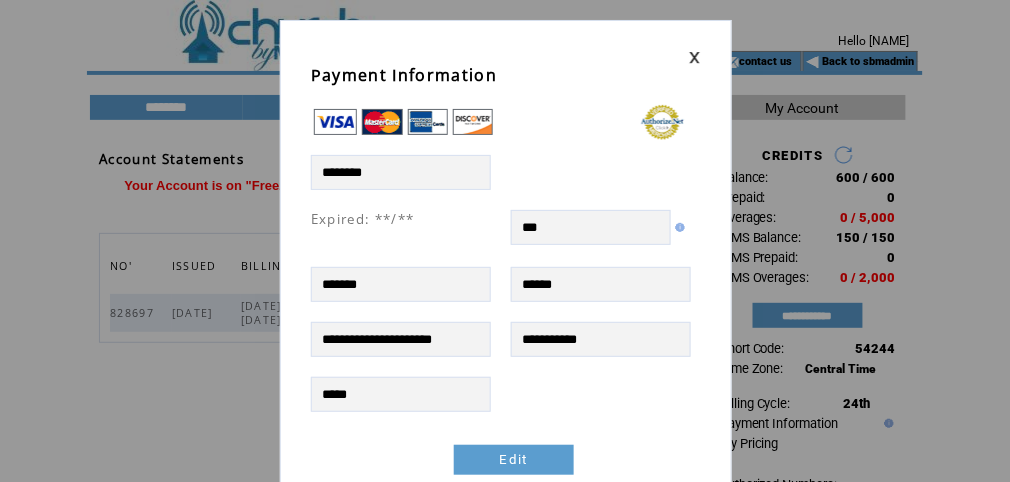 click on "Edit" at bounding box center [513, 459] 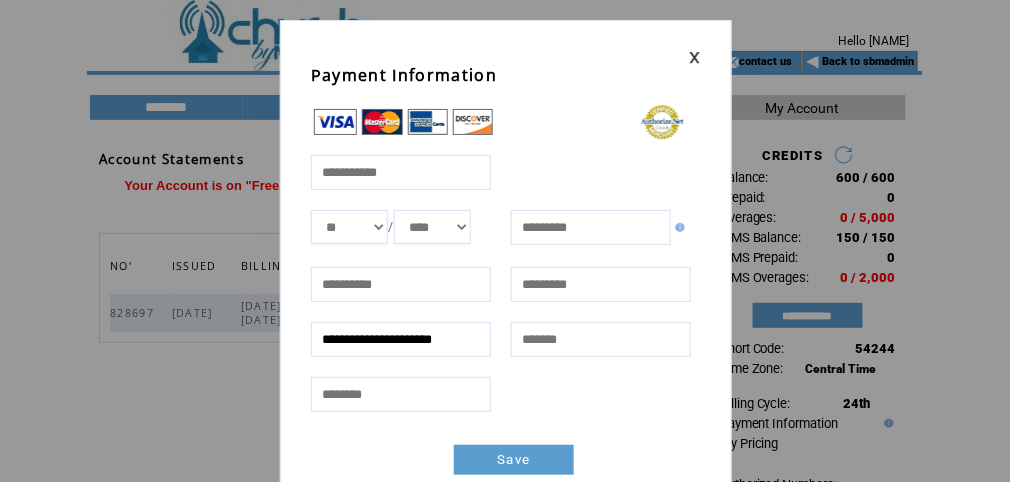 click at bounding box center [400, 171] 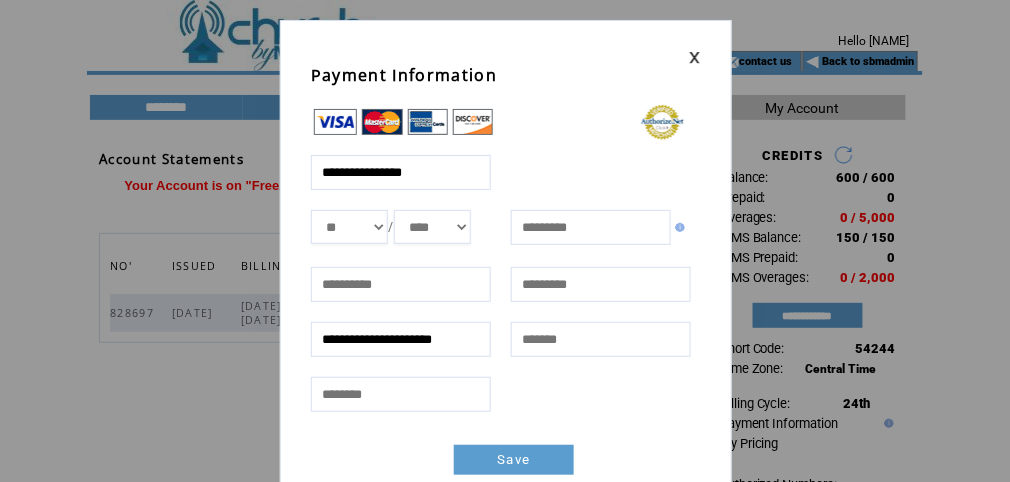 type on "**********" 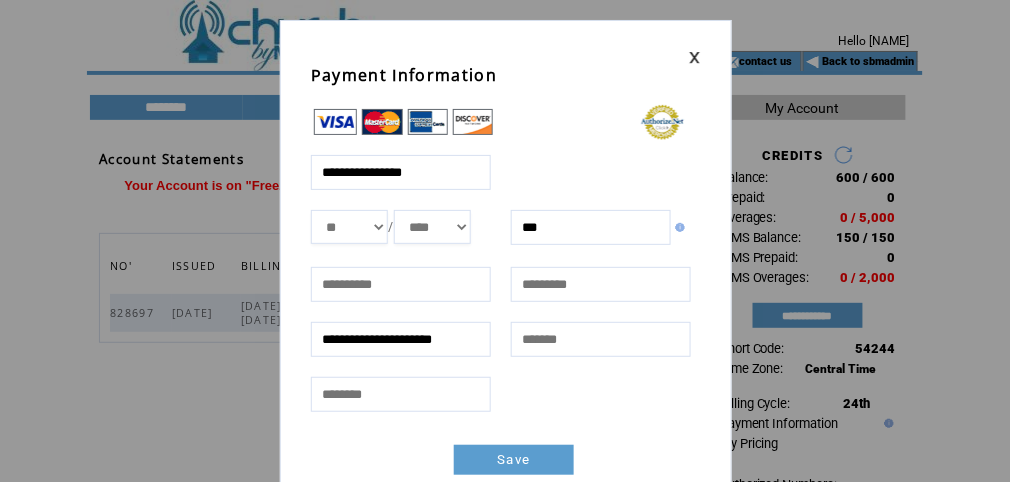 scroll, scrollTop: 53, scrollLeft: 0, axis: vertical 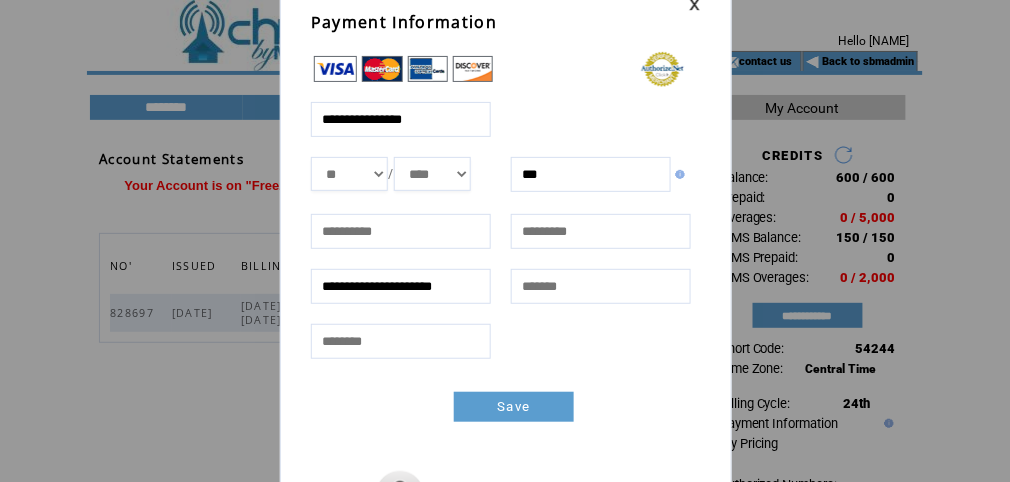 type on "***" 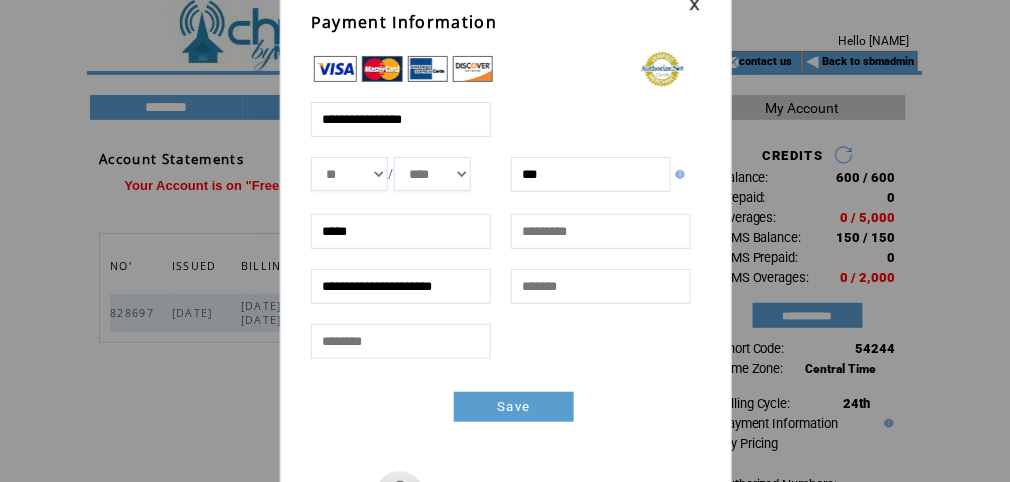 click on "*****" at bounding box center (400, 231) 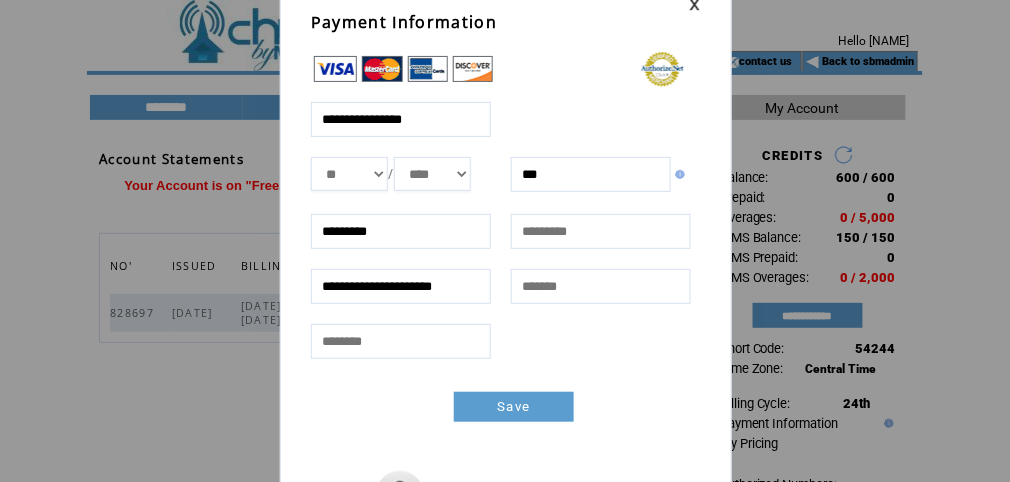 type on "********" 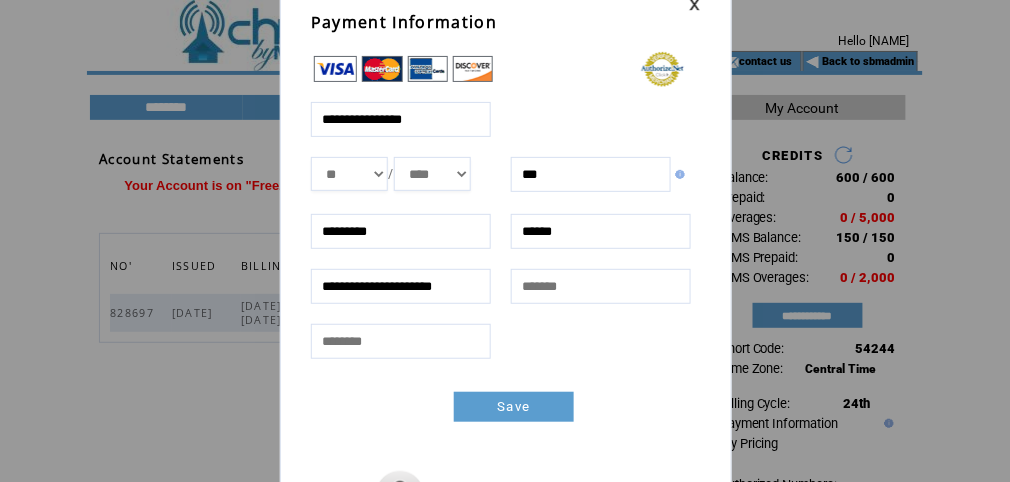 type on "******" 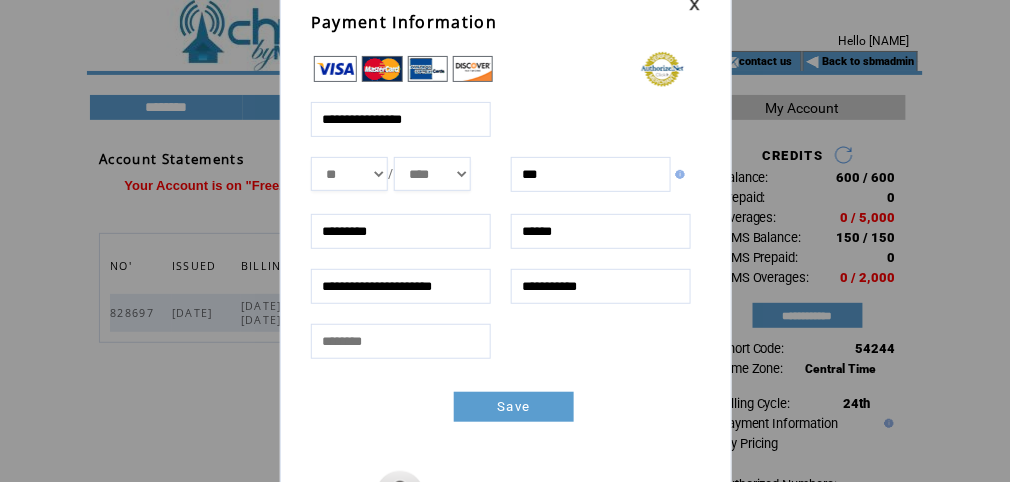 type on "**********" 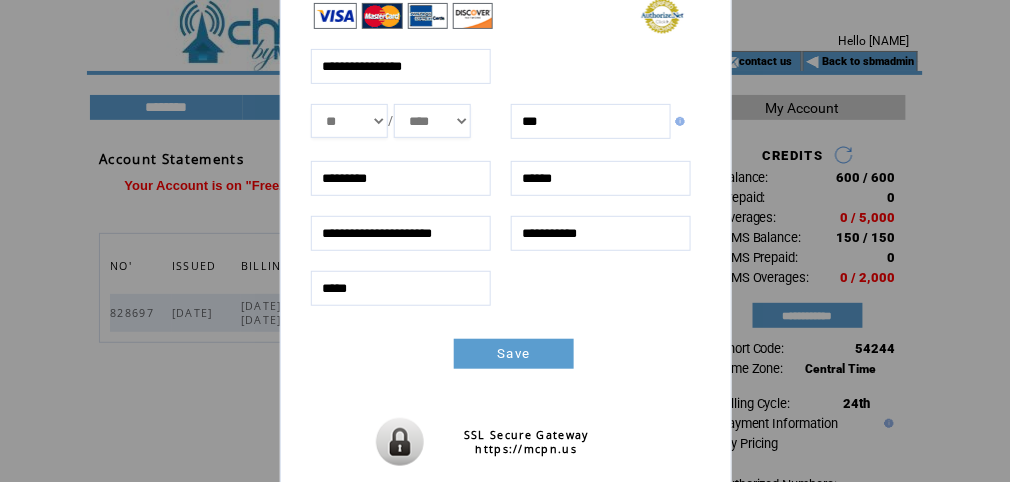scroll, scrollTop: 109, scrollLeft: 0, axis: vertical 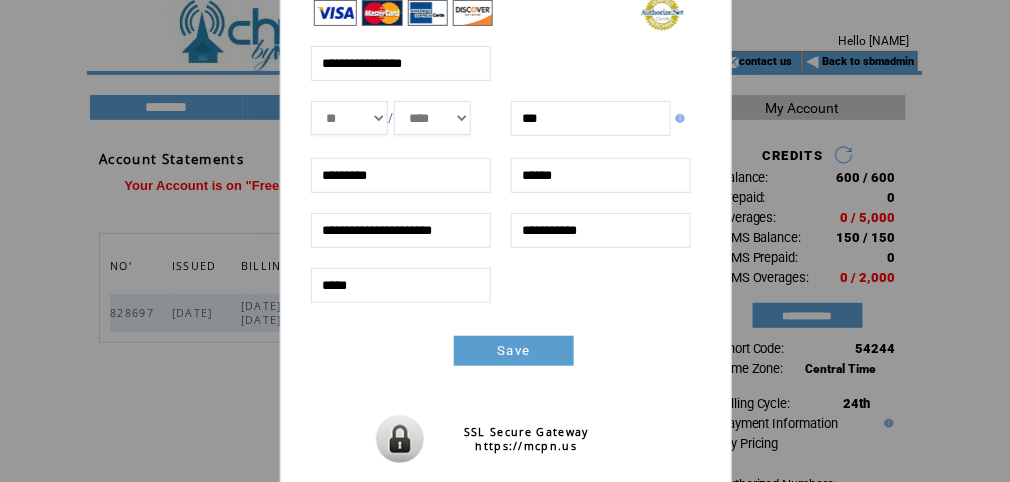 type on "*****" 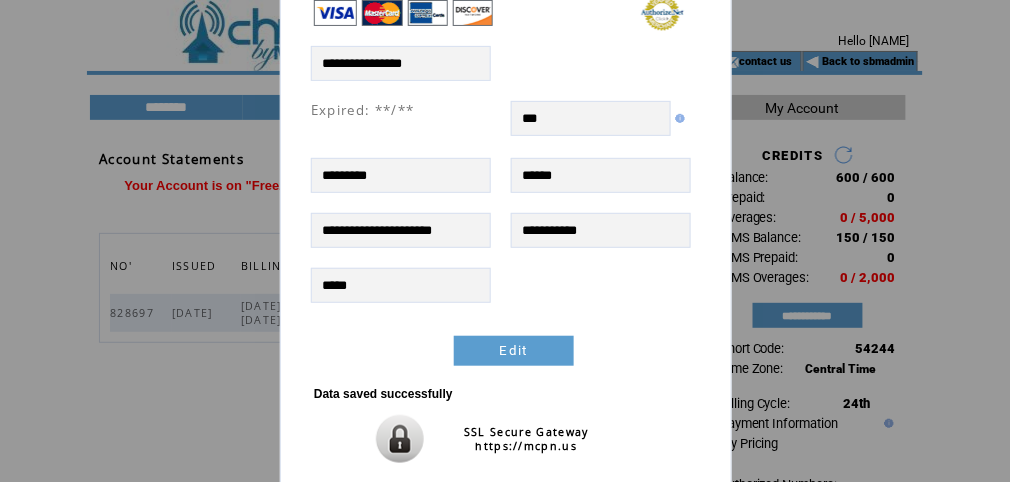 scroll, scrollTop: 0, scrollLeft: 0, axis: both 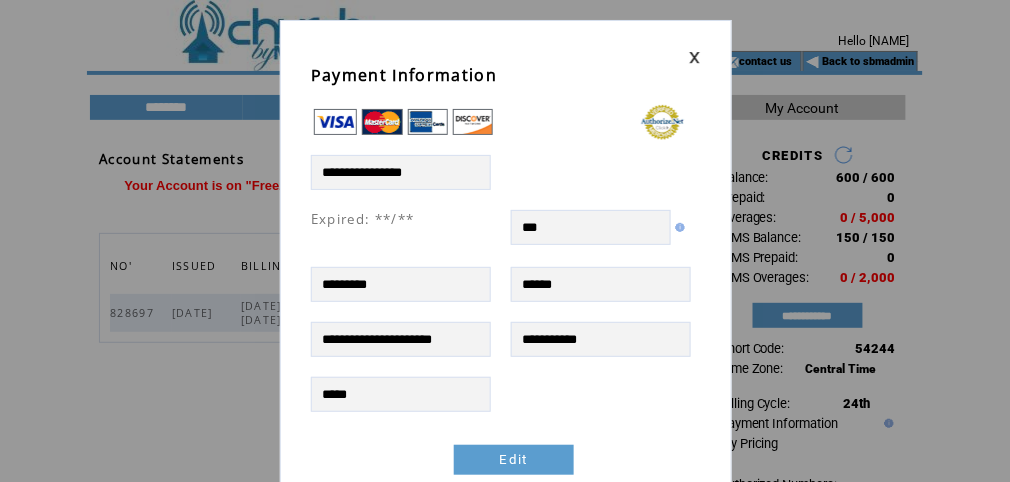click at bounding box center (506, 52) 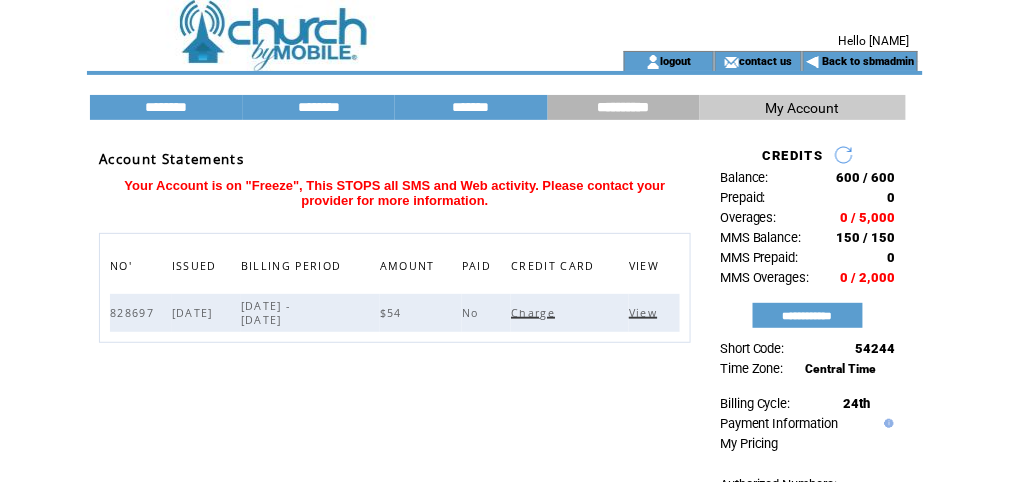 scroll, scrollTop: 0, scrollLeft: 0, axis: both 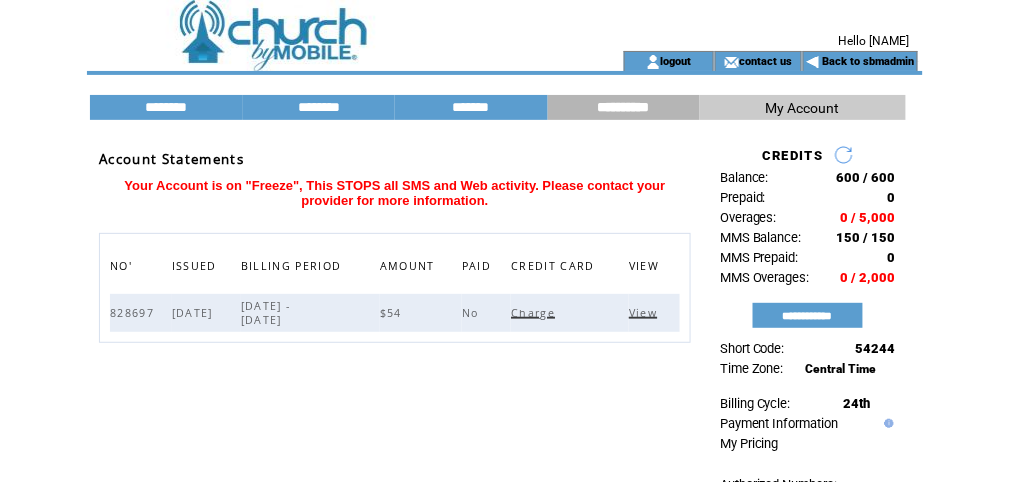 click on "Charge" at bounding box center (535, 313) 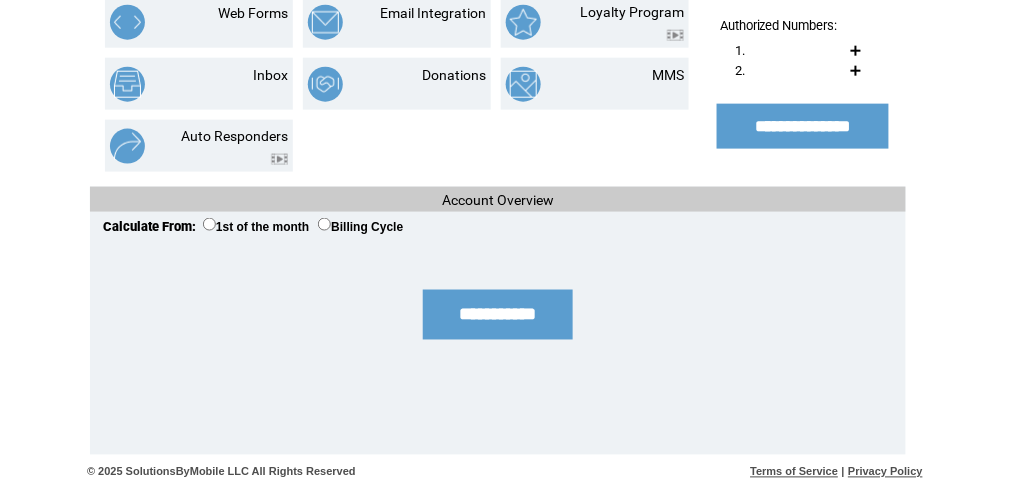 scroll, scrollTop: 460, scrollLeft: 0, axis: vertical 